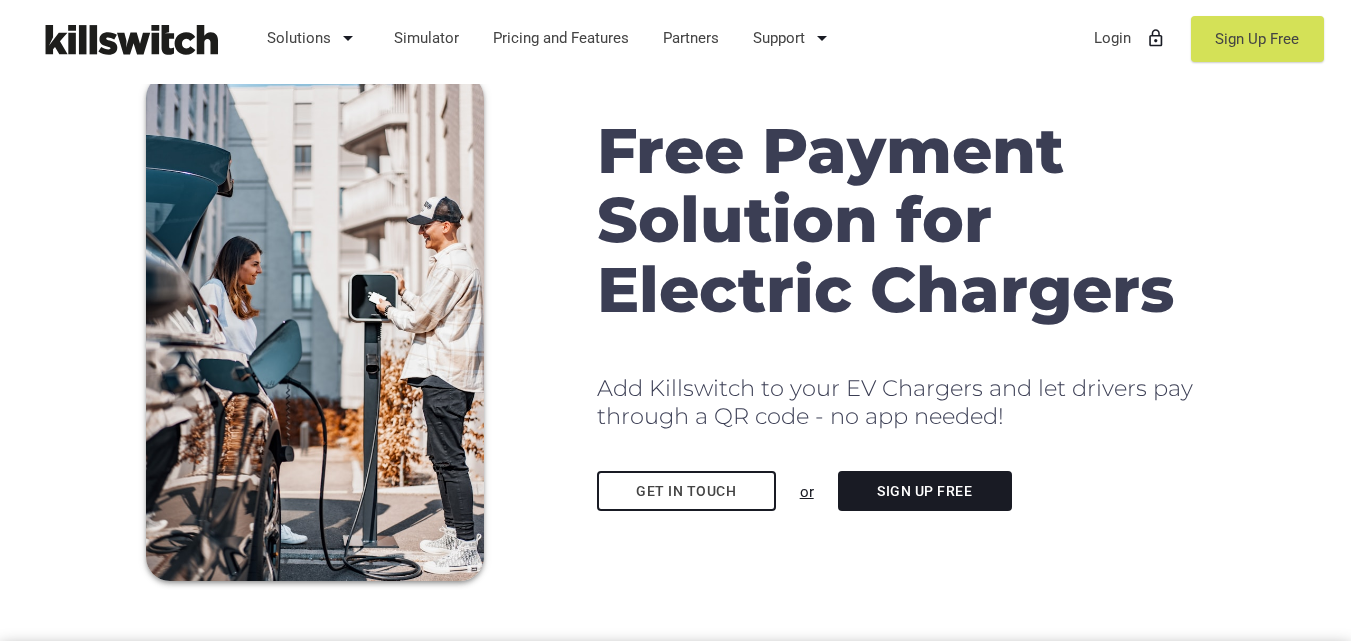 scroll, scrollTop: 0, scrollLeft: 0, axis: both 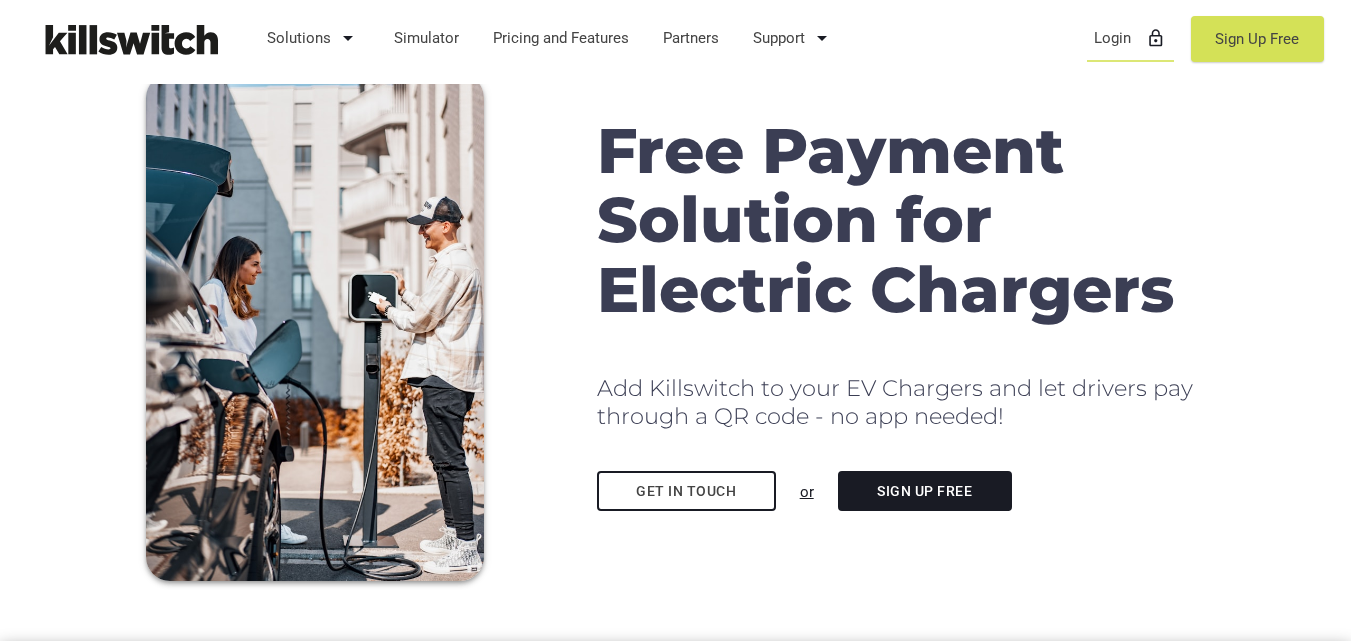 click on "Login  lock_outline" at bounding box center (1130, 38) 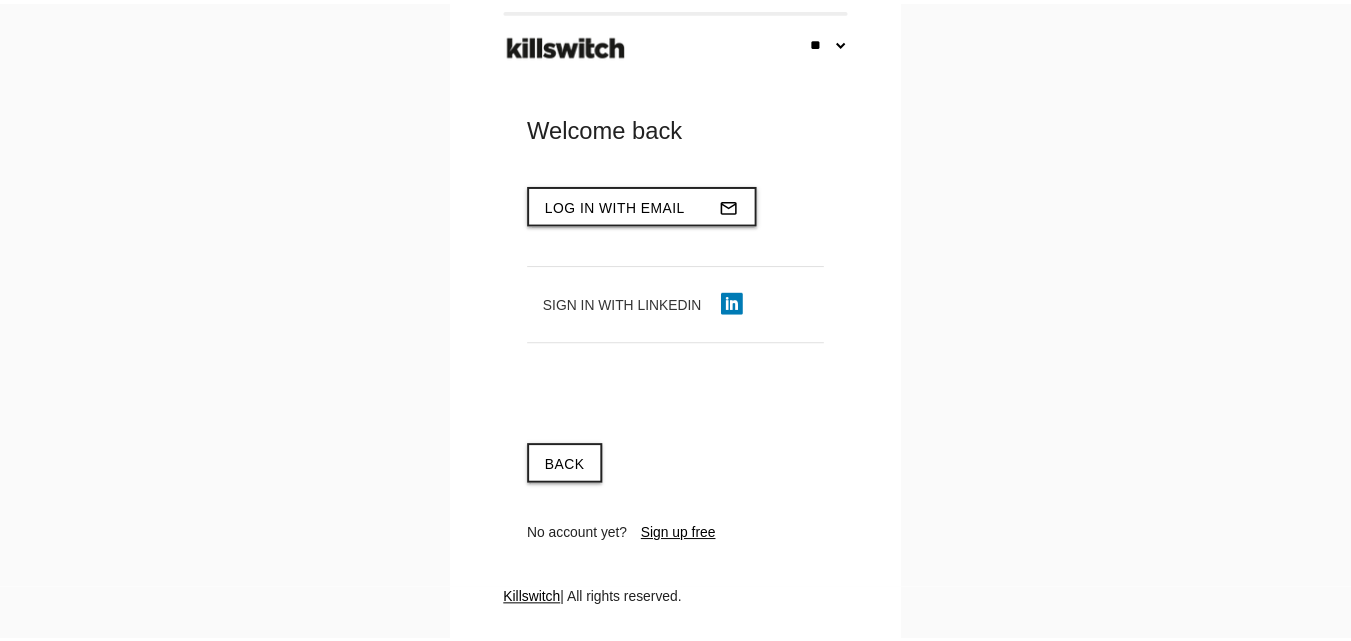 scroll, scrollTop: 0, scrollLeft: 0, axis: both 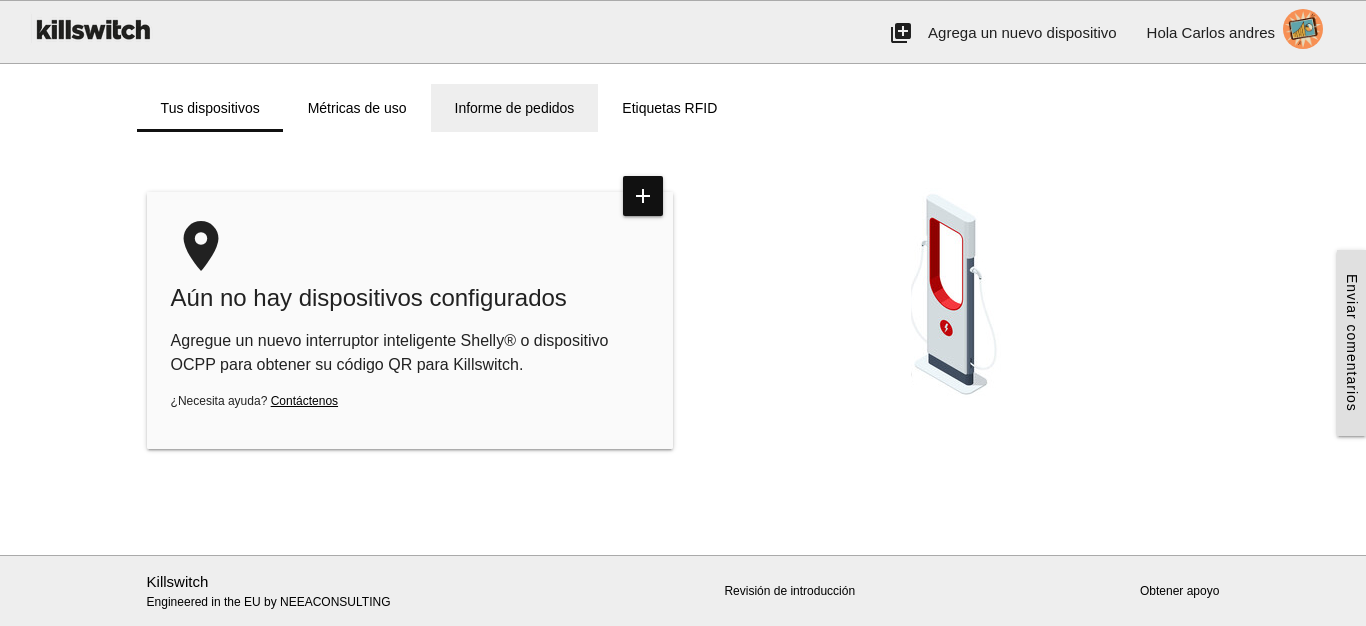 click on "Informe de pedidos" at bounding box center [515, 108] 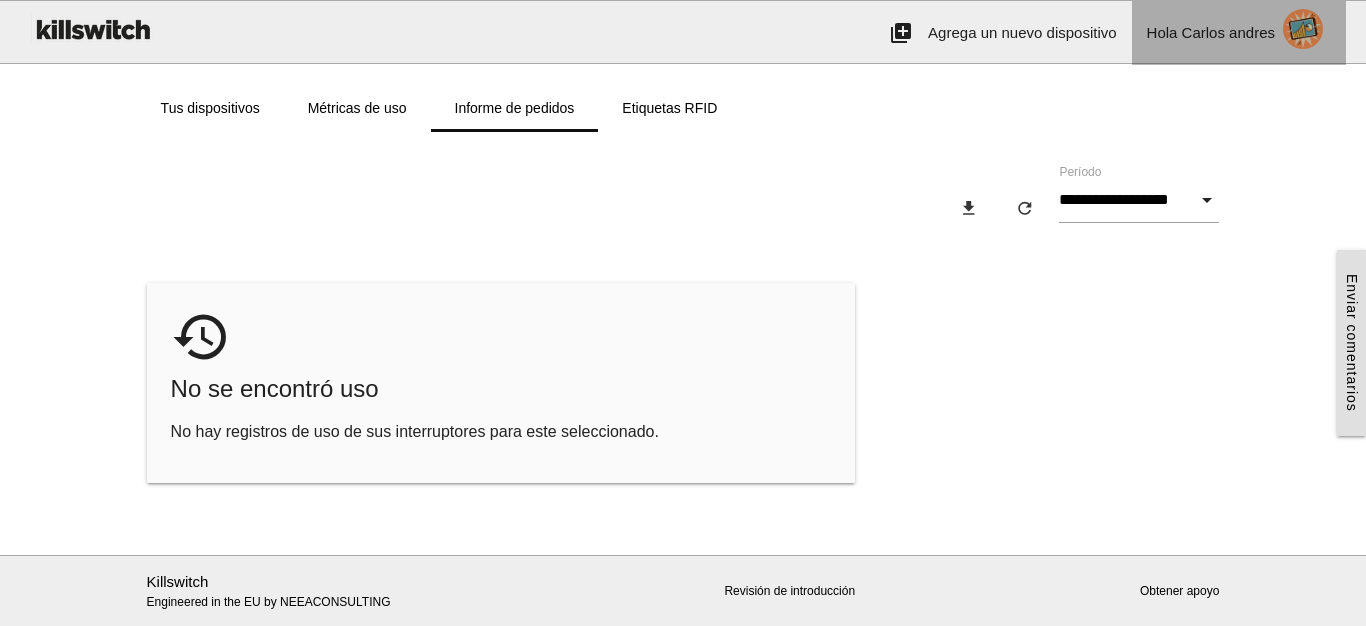 click on "Hola   Carlos andres person" at bounding box center [1239, 33] 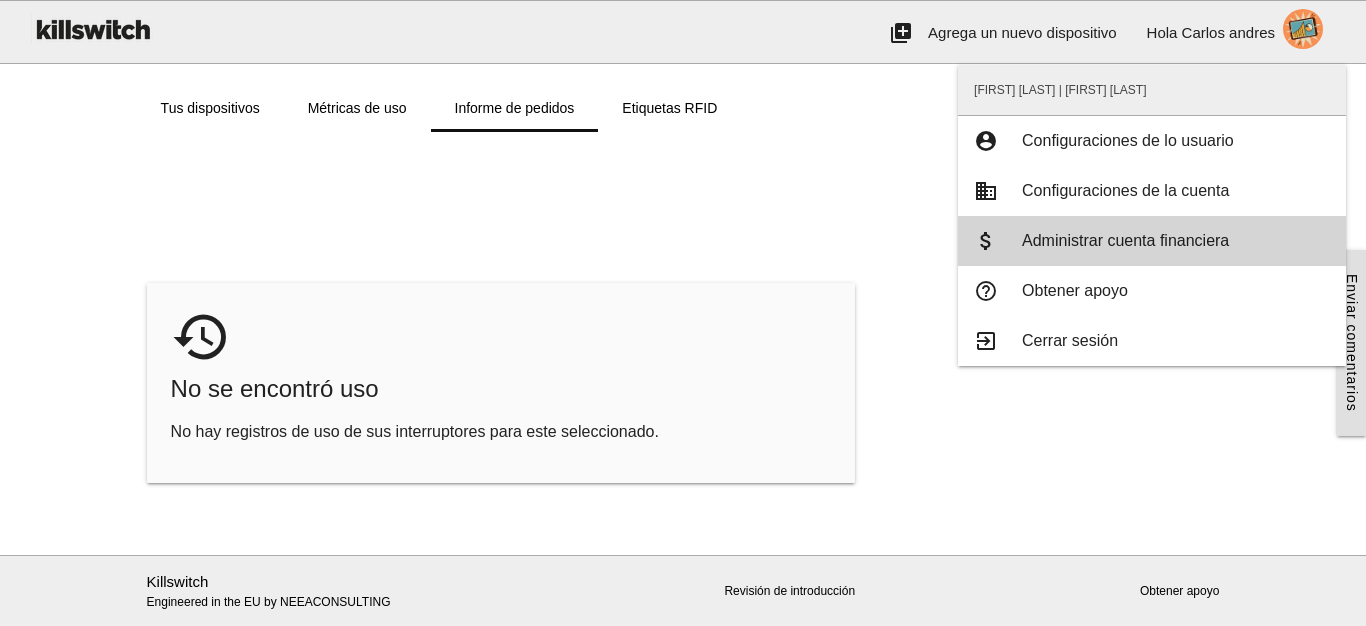 click on "Administrar cuenta financiera" at bounding box center [1128, 140] 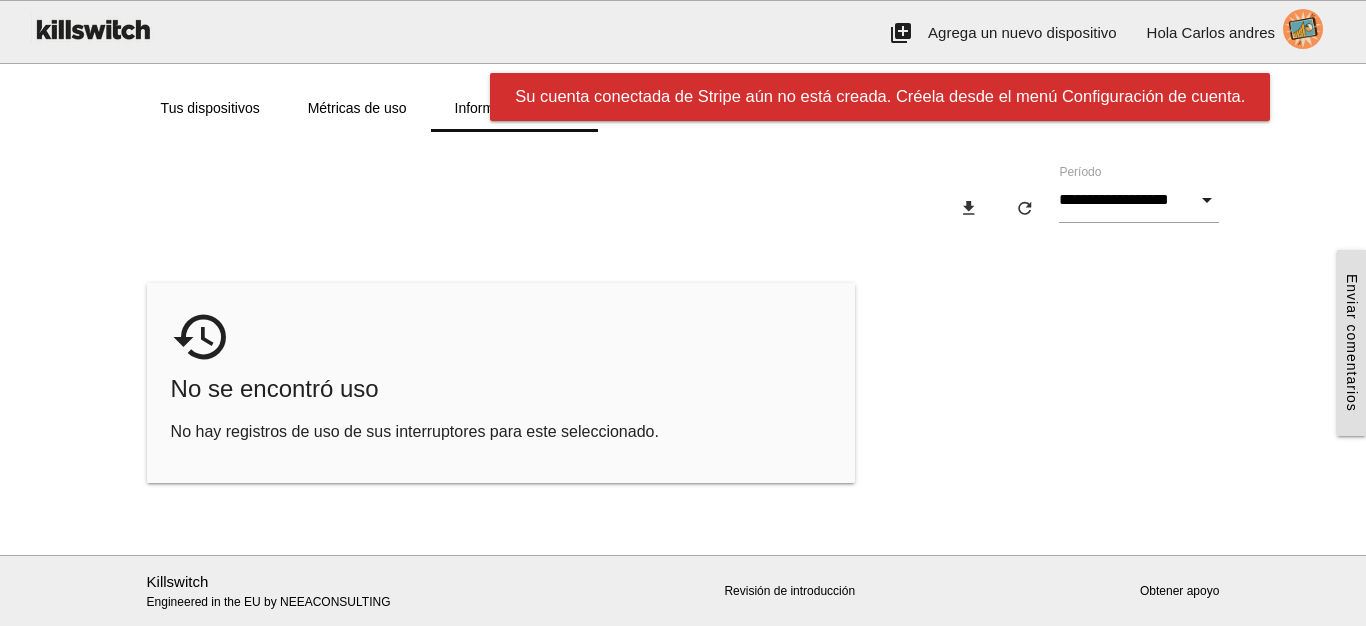 click on "Su cuenta conectada de Stripe aún no está creada. Créela desde el menú Configuración de cuenta." at bounding box center (880, 97) 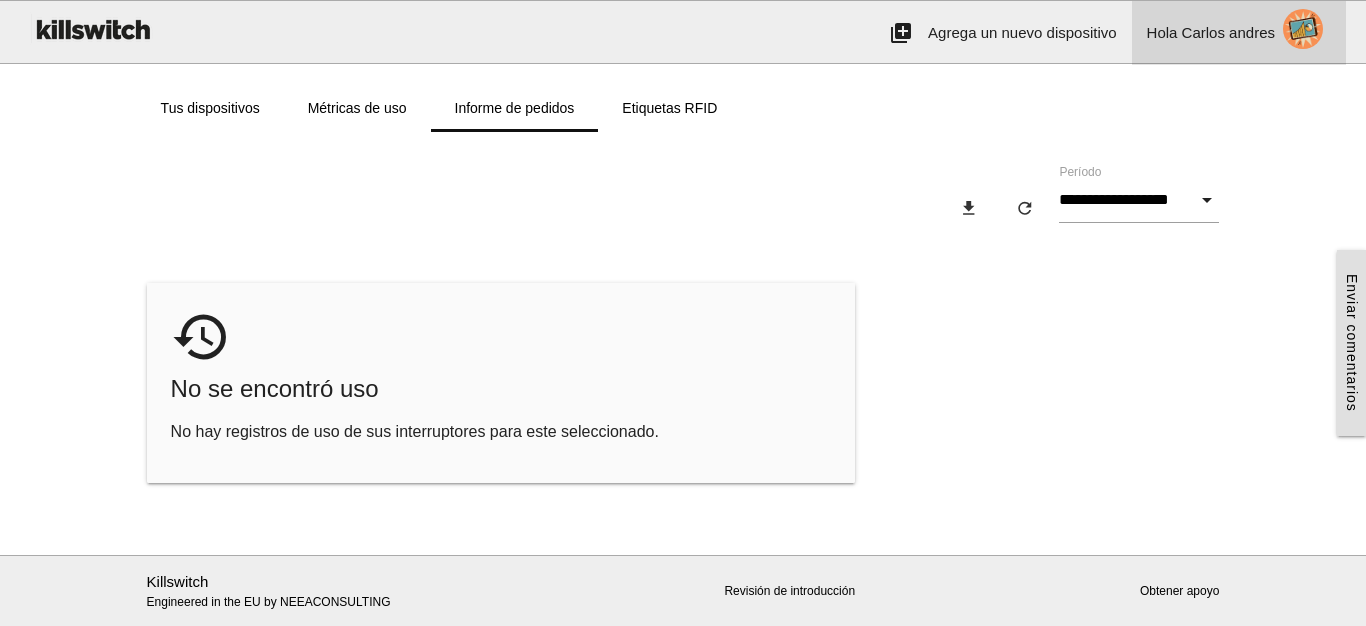 click on "Hola" at bounding box center [1162, 32] 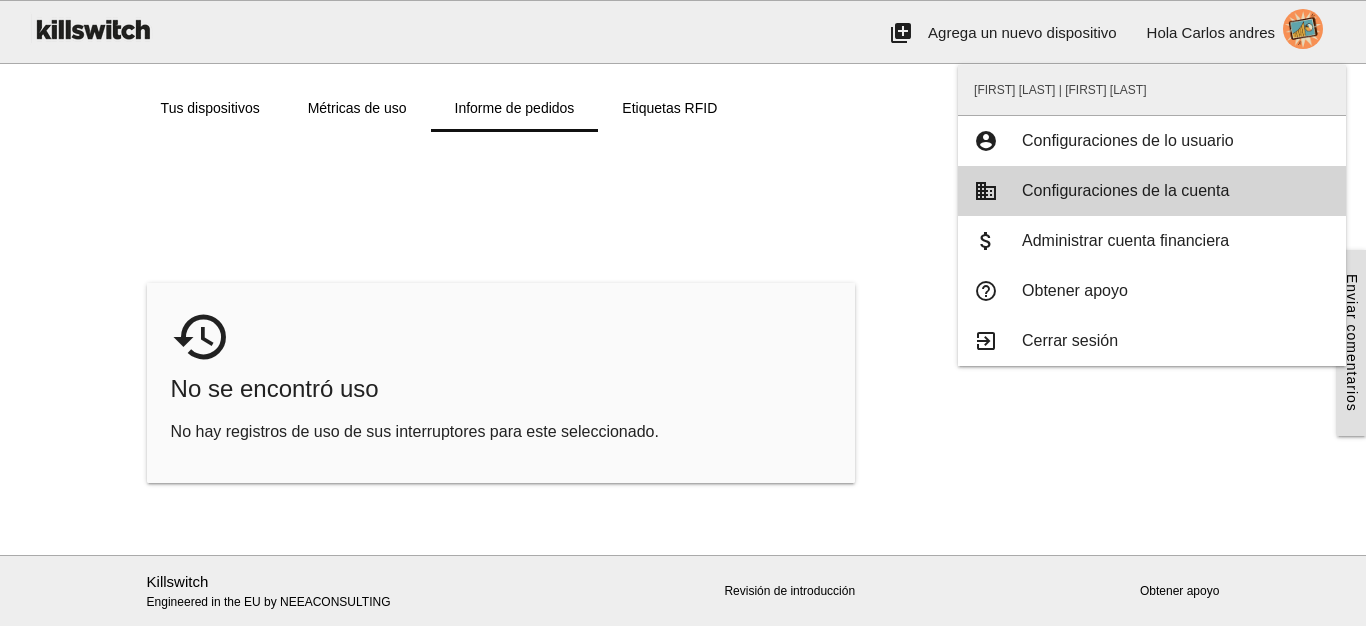click on "Configuraciones de la cuenta" at bounding box center [1128, 140] 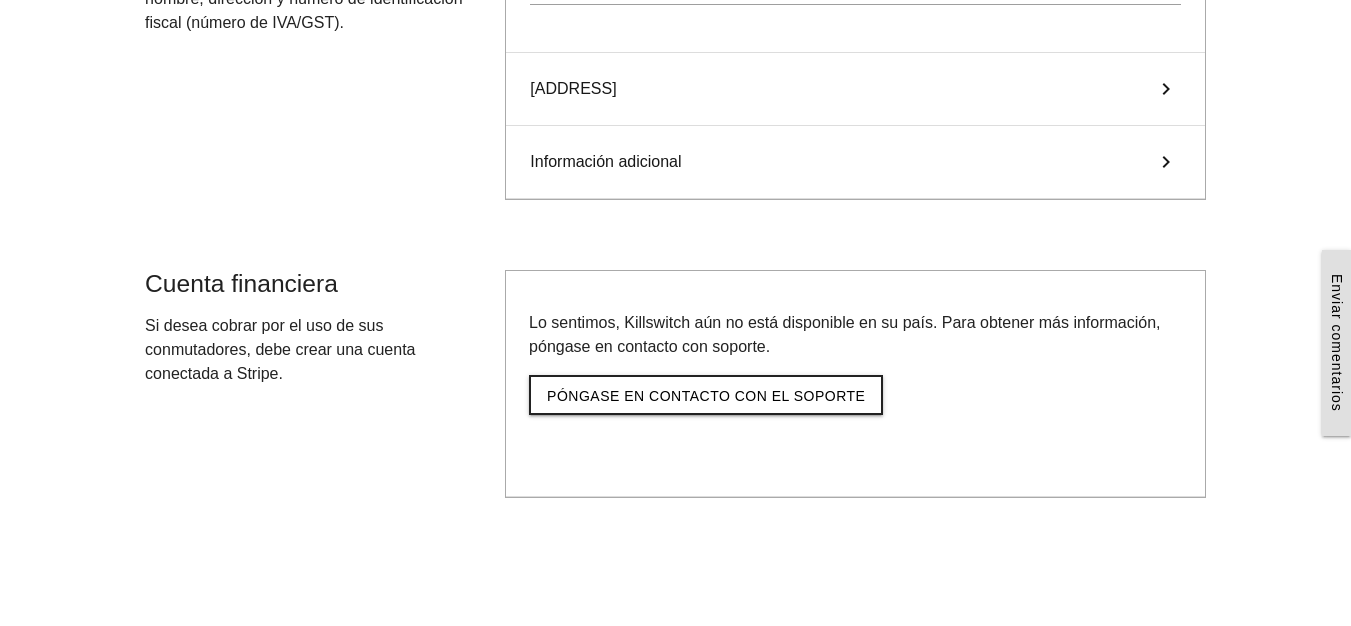 scroll, scrollTop: 267, scrollLeft: 0, axis: vertical 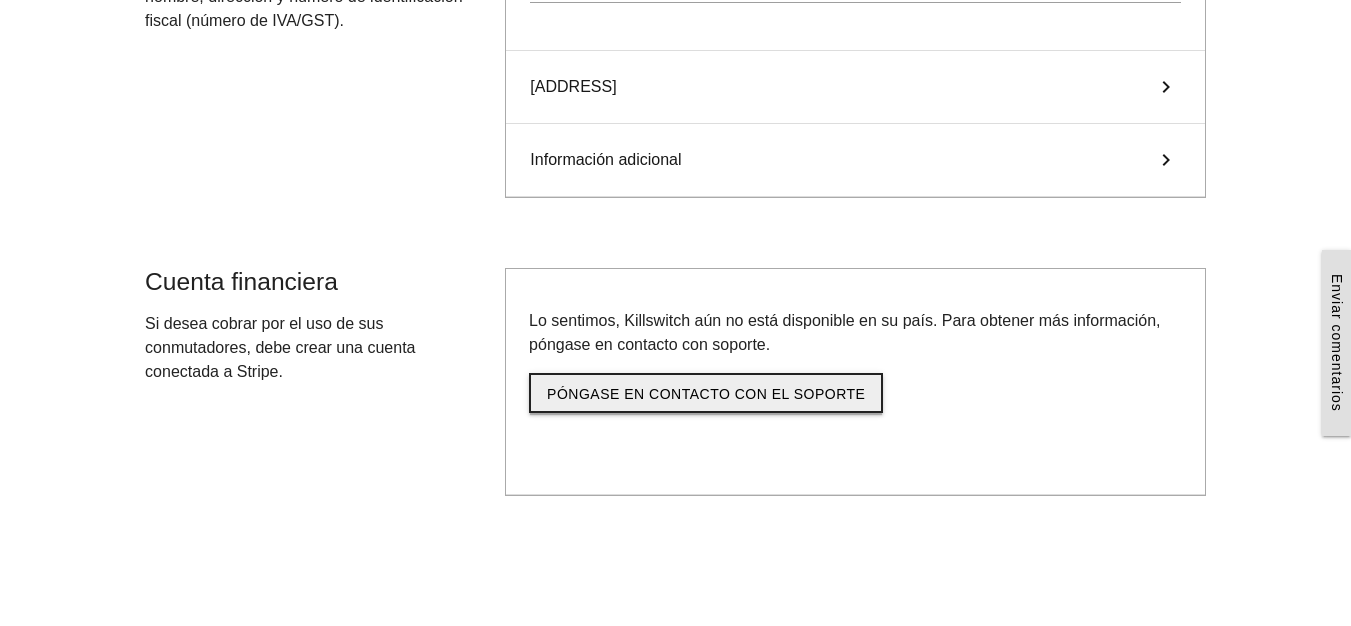 click on "póngase en contacto con el soporte" at bounding box center [706, 393] 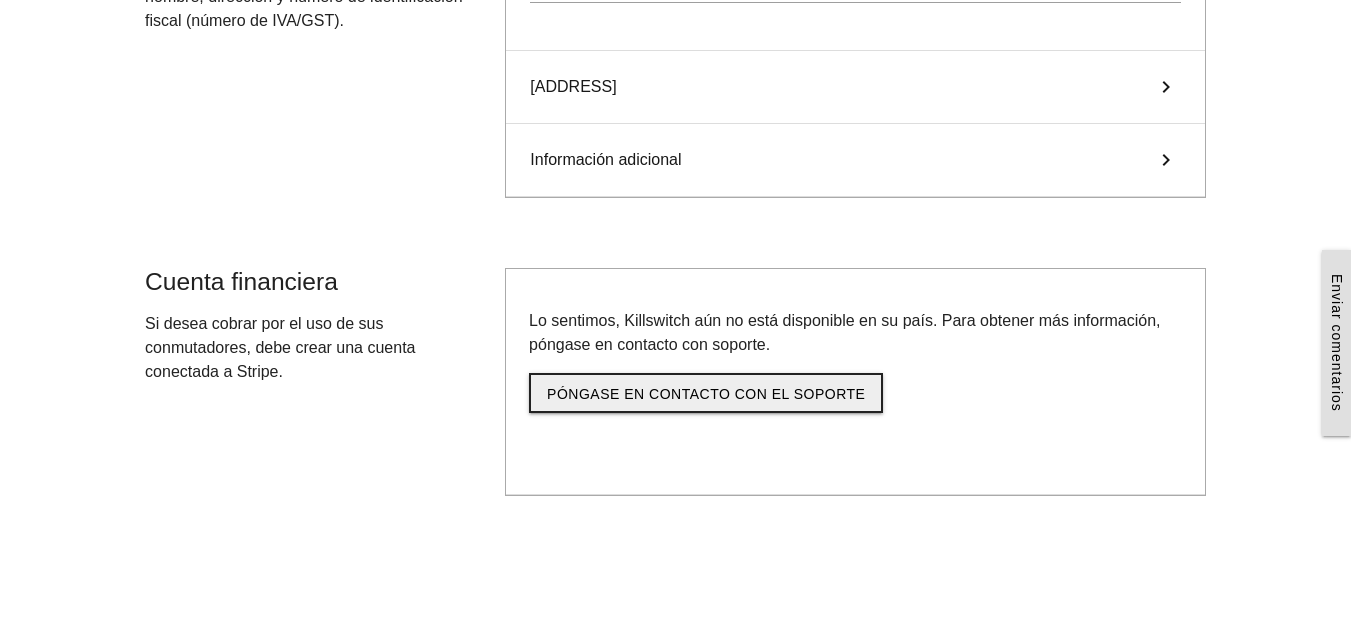 scroll, scrollTop: 0, scrollLeft: 0, axis: both 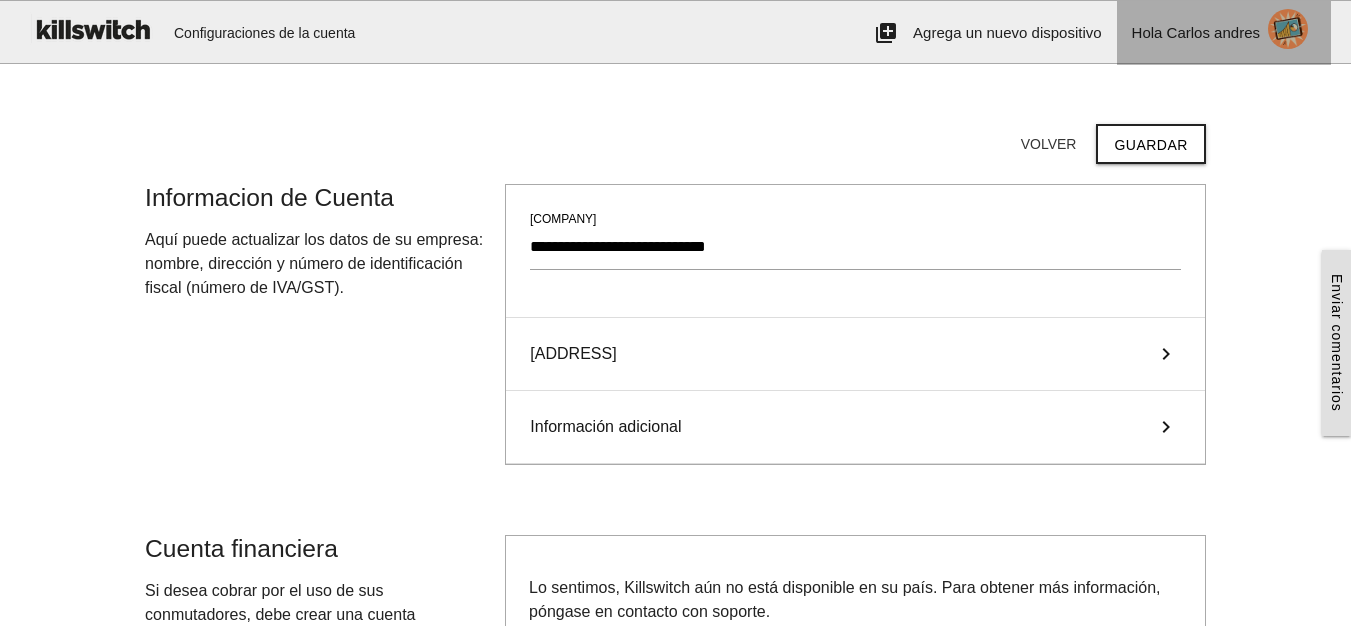 click on "Hola   Carlos andres person" at bounding box center (1224, 33) 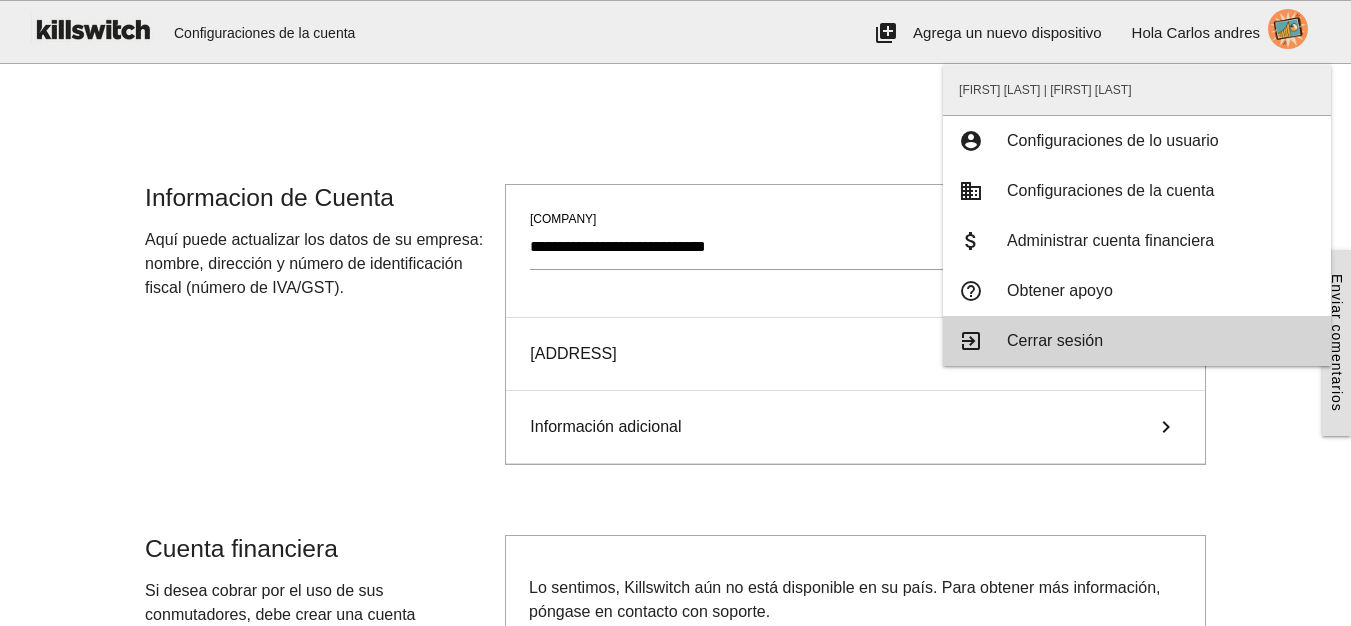 click on "exit_to_app Cerrar sesión" at bounding box center (1137, 141) 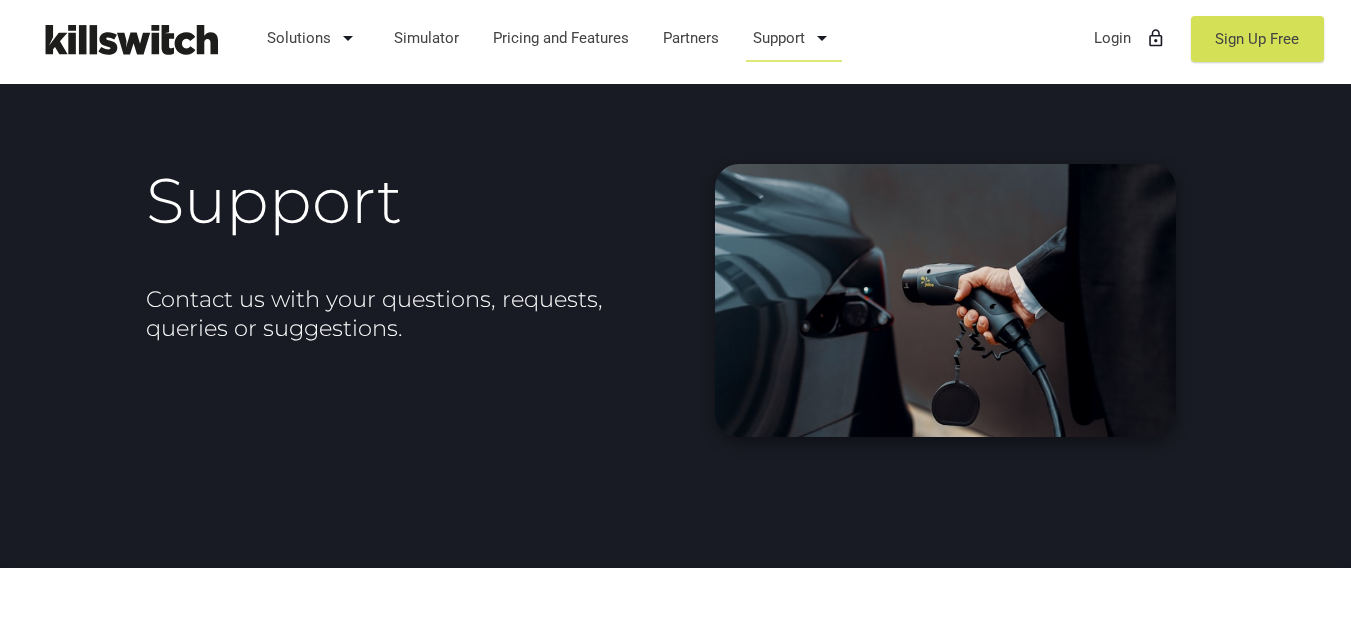scroll, scrollTop: 0, scrollLeft: 0, axis: both 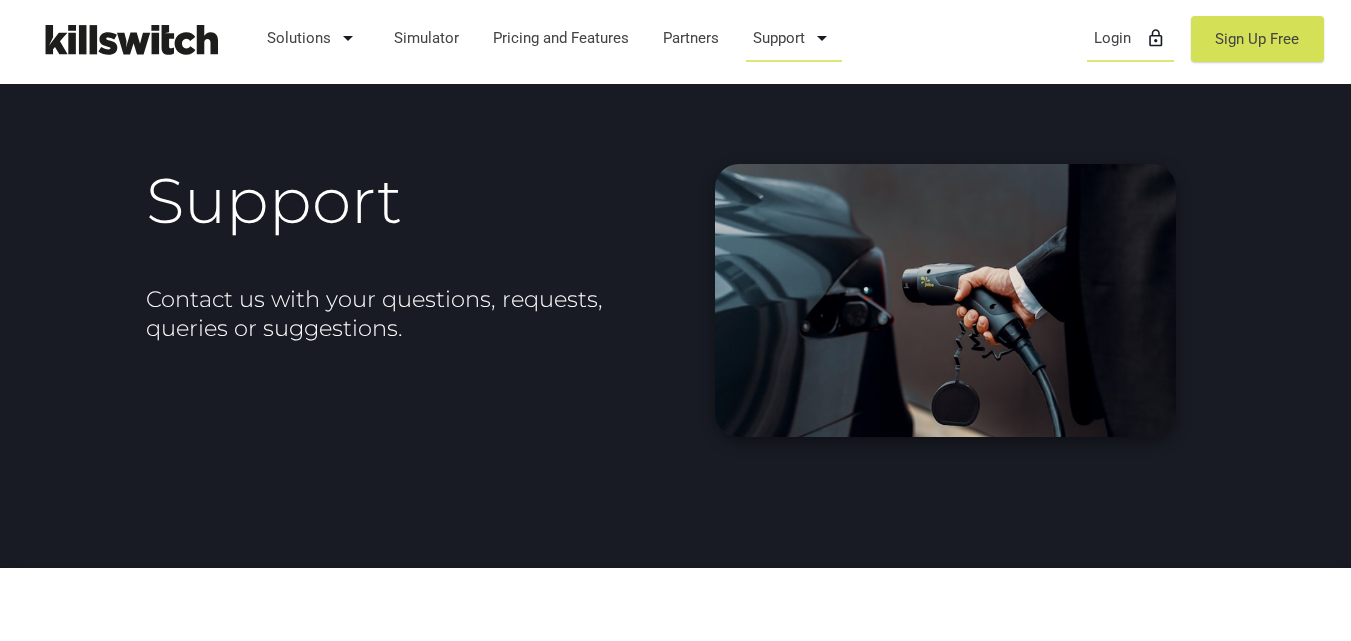 click on "Login  lock_outline" at bounding box center (1130, 38) 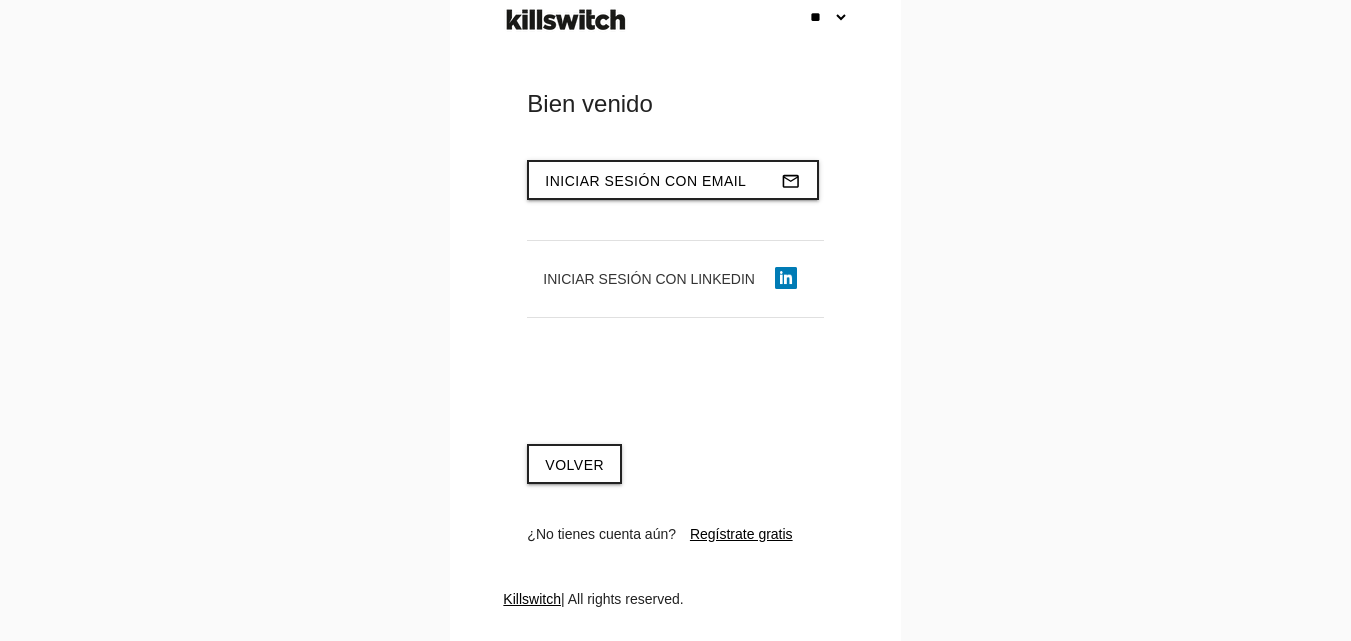 scroll, scrollTop: 33, scrollLeft: 0, axis: vertical 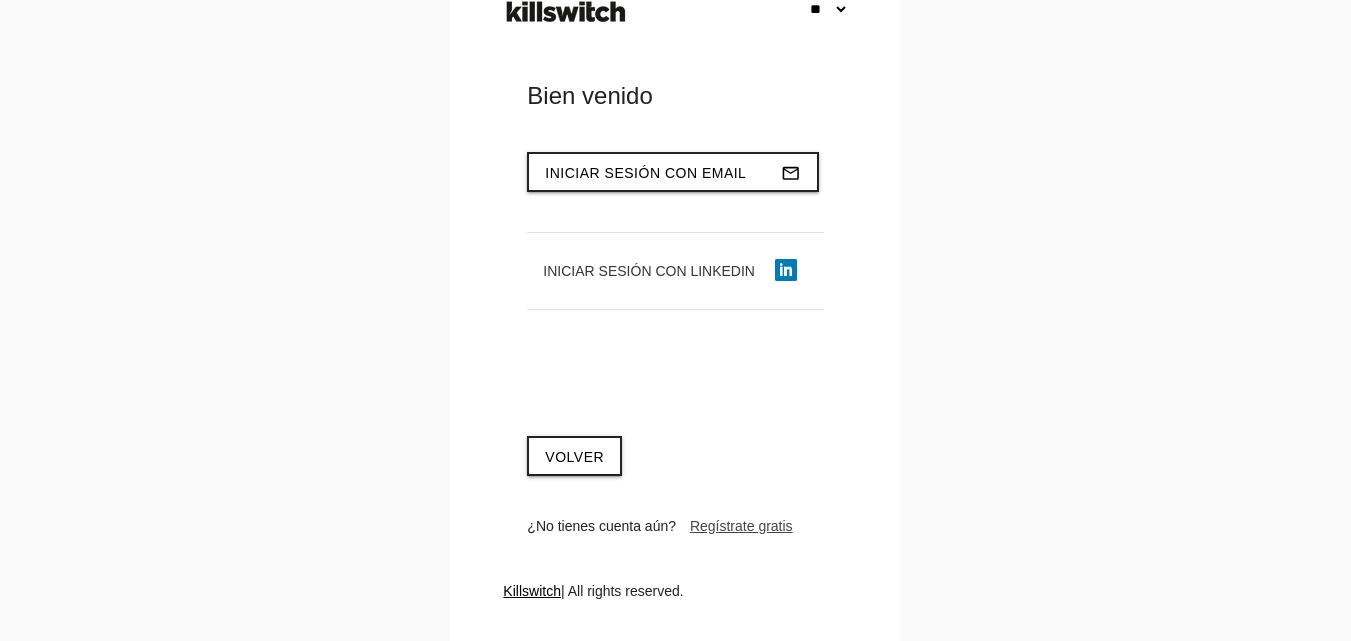 click on "Regístrate gratis" at bounding box center (741, 526) 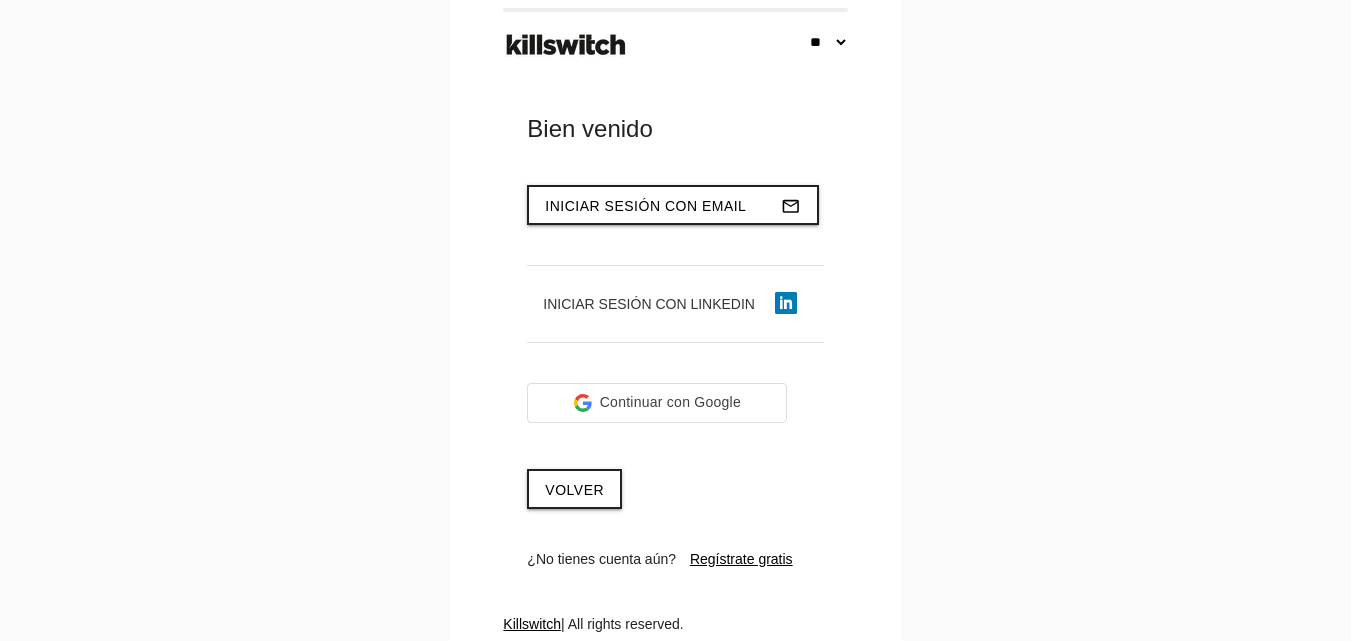scroll, scrollTop: 0, scrollLeft: 0, axis: both 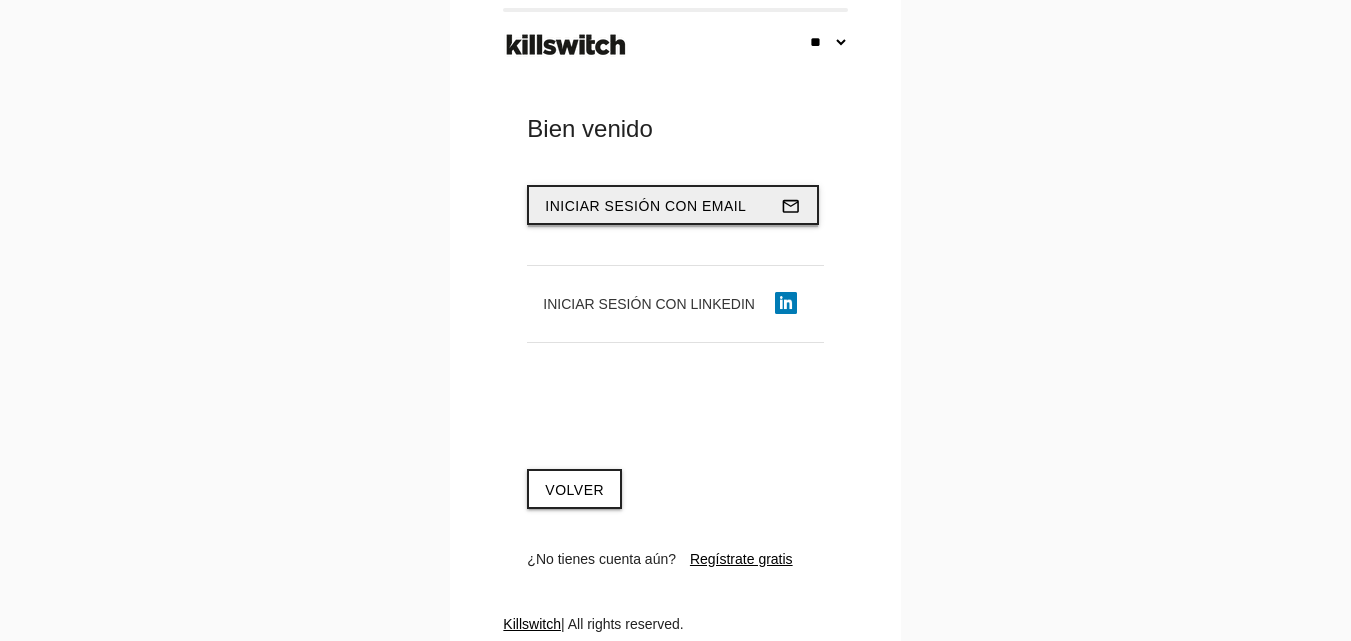 click on "Iniciar sesión con email" at bounding box center (645, 206) 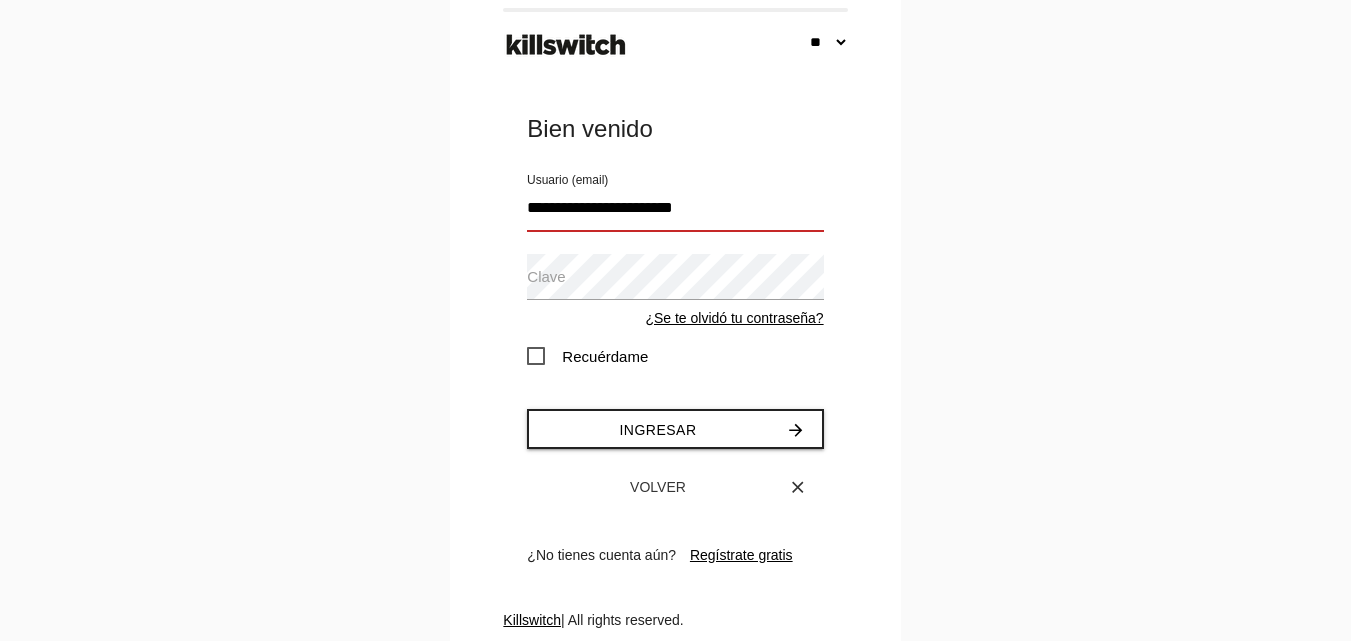 type on "**********" 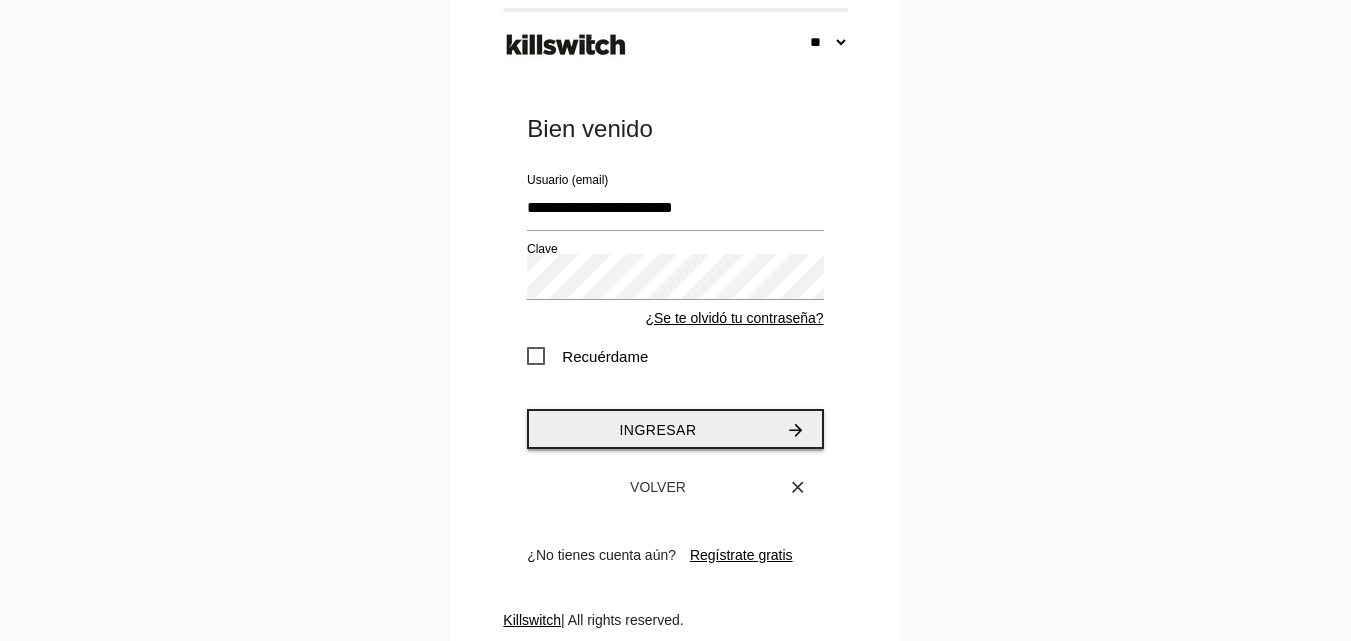 click on "Ingresar arrow_forward" at bounding box center [675, 429] 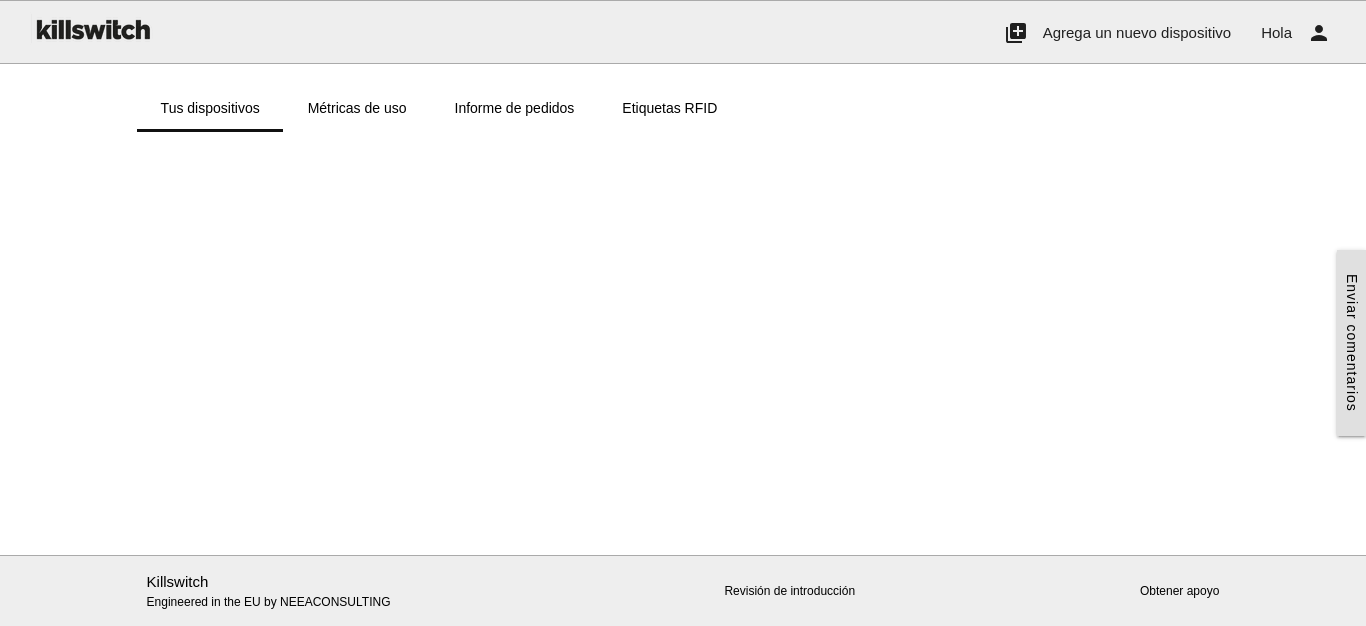 scroll, scrollTop: 0, scrollLeft: 0, axis: both 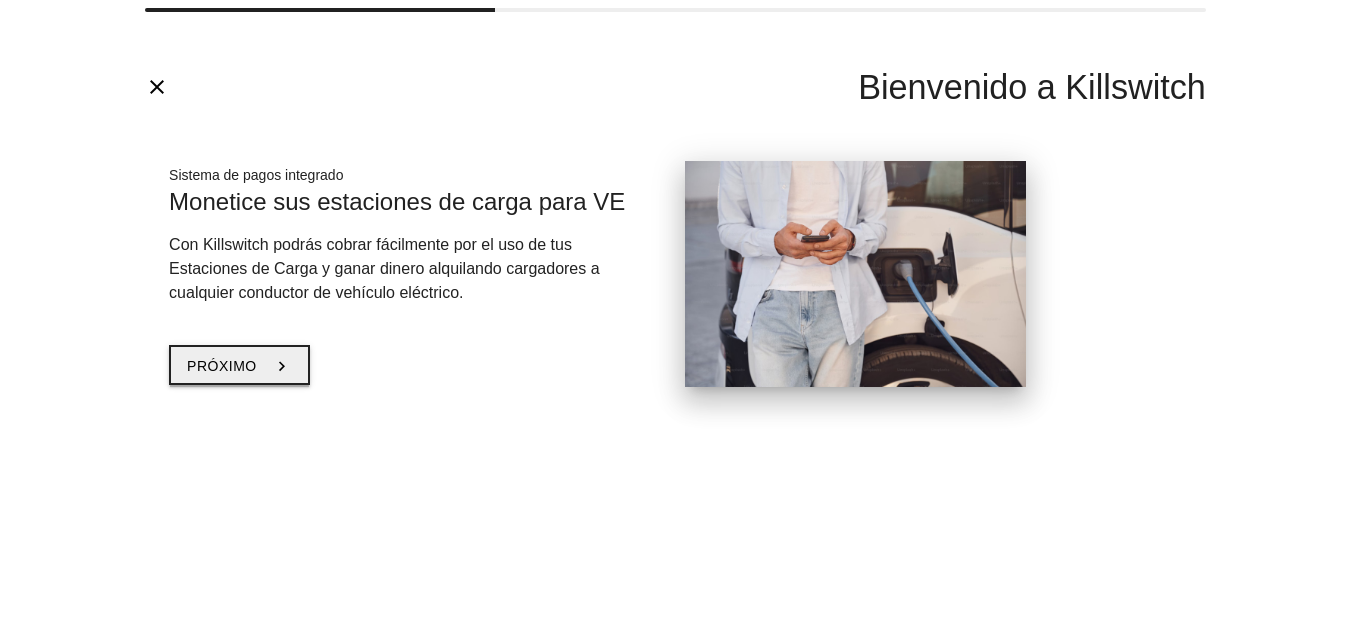 click on "chevron_right" at bounding box center (282, 366) 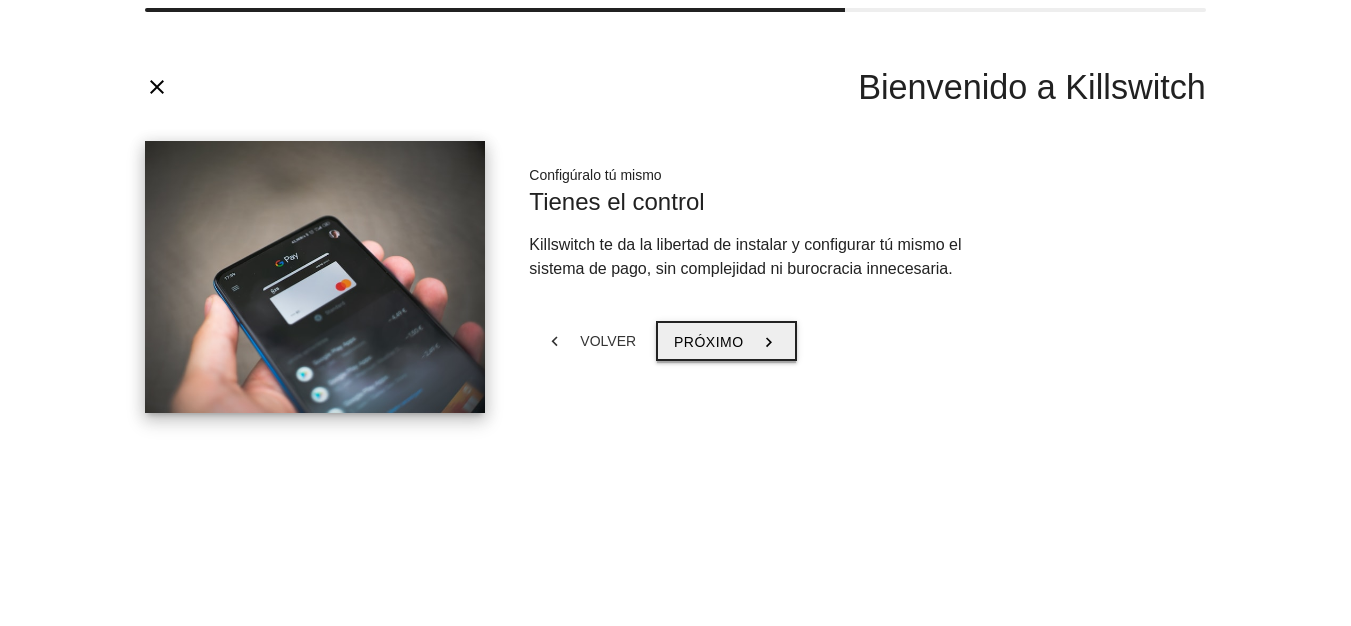 click on "Próximo" at bounding box center [709, 342] 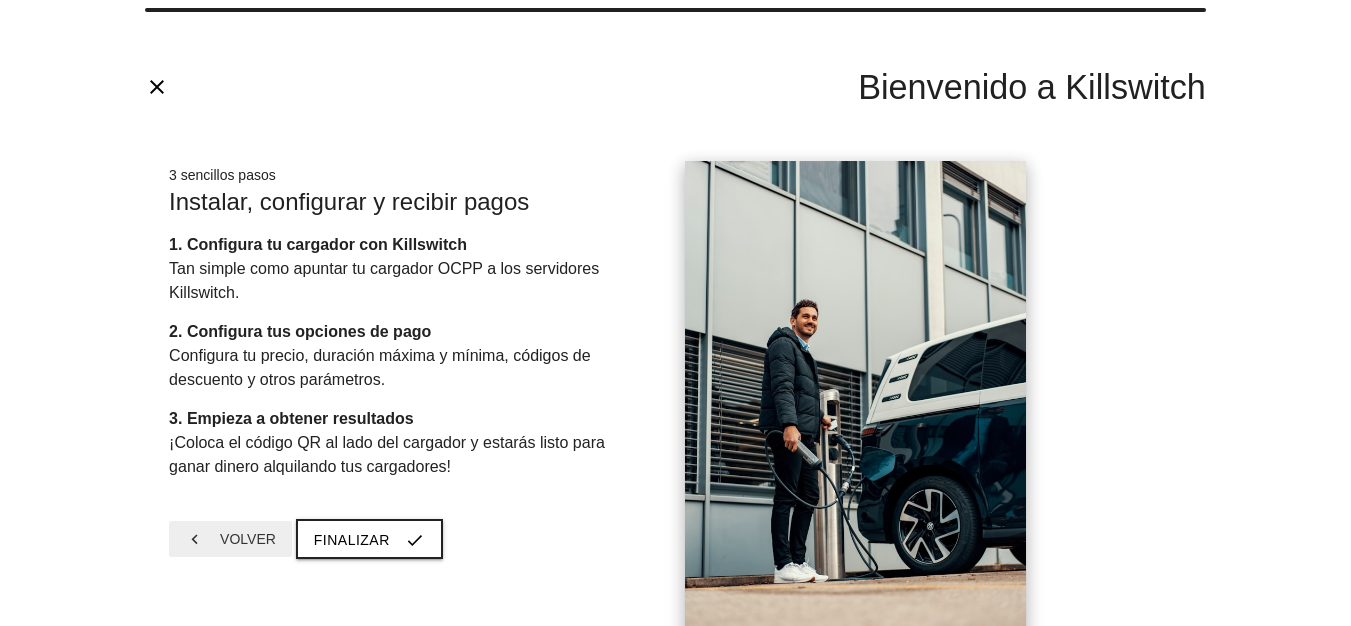 click on "Volver" at bounding box center (248, 539) 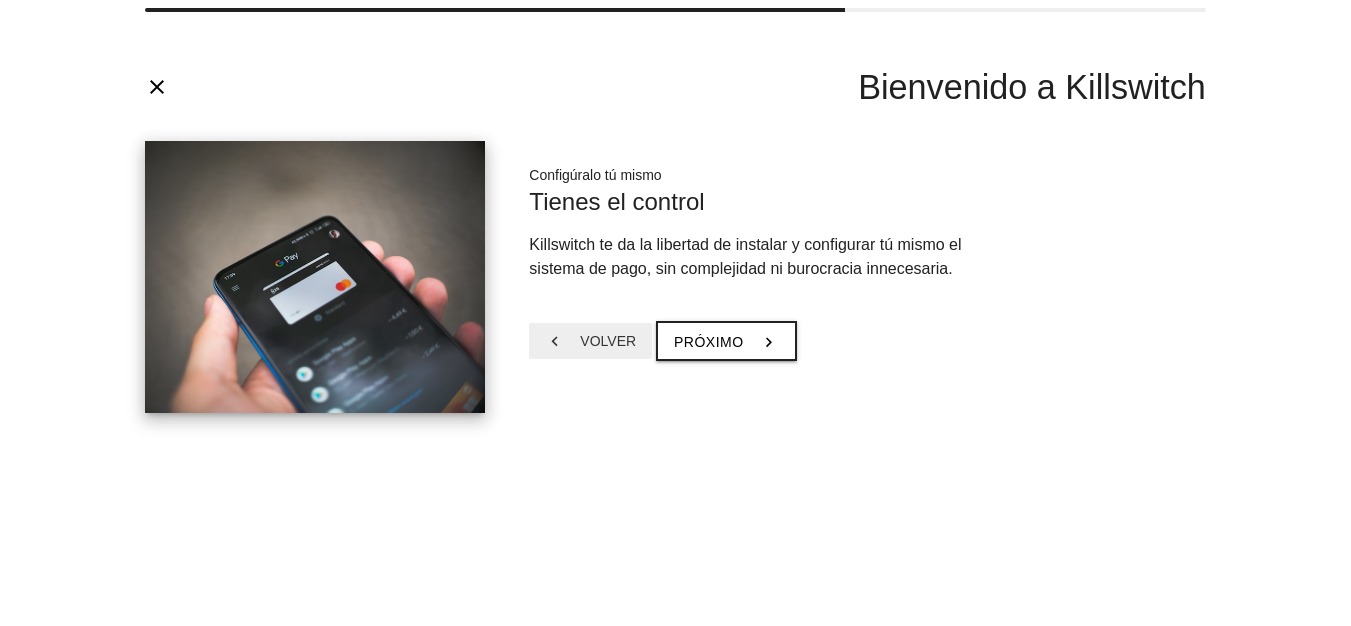 click on "chevron_left" at bounding box center (555, 341) 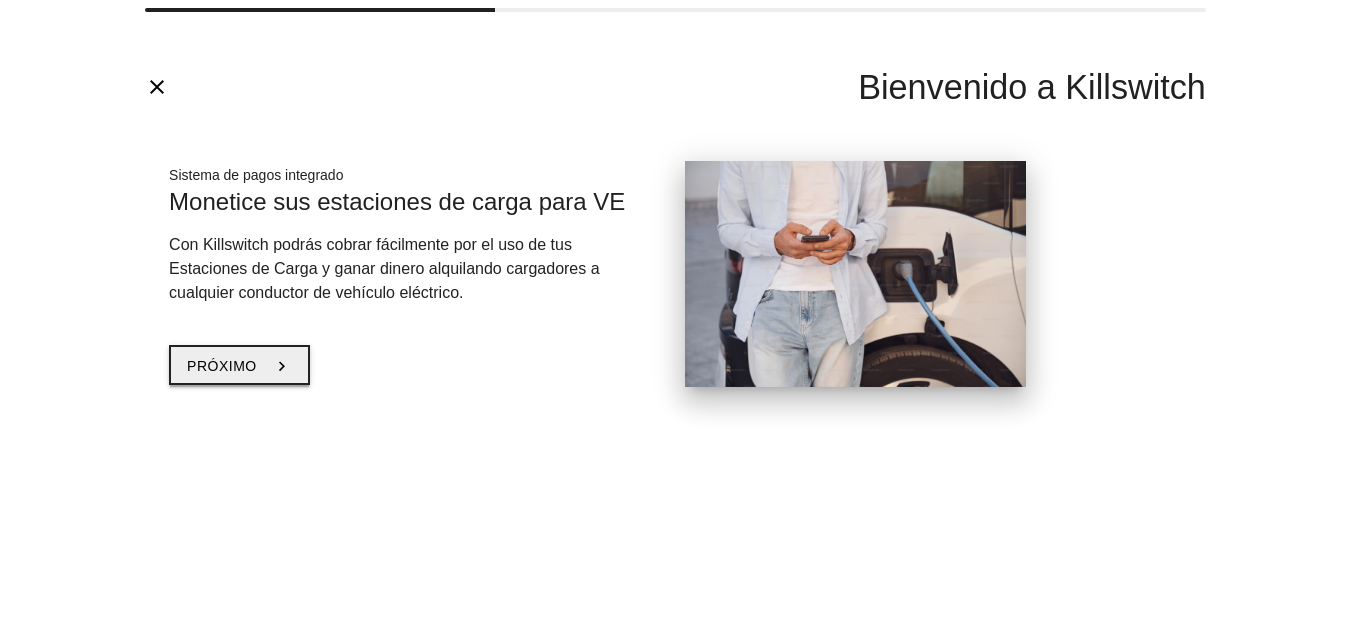 click on "Próximo chevron_right" at bounding box center [239, 365] 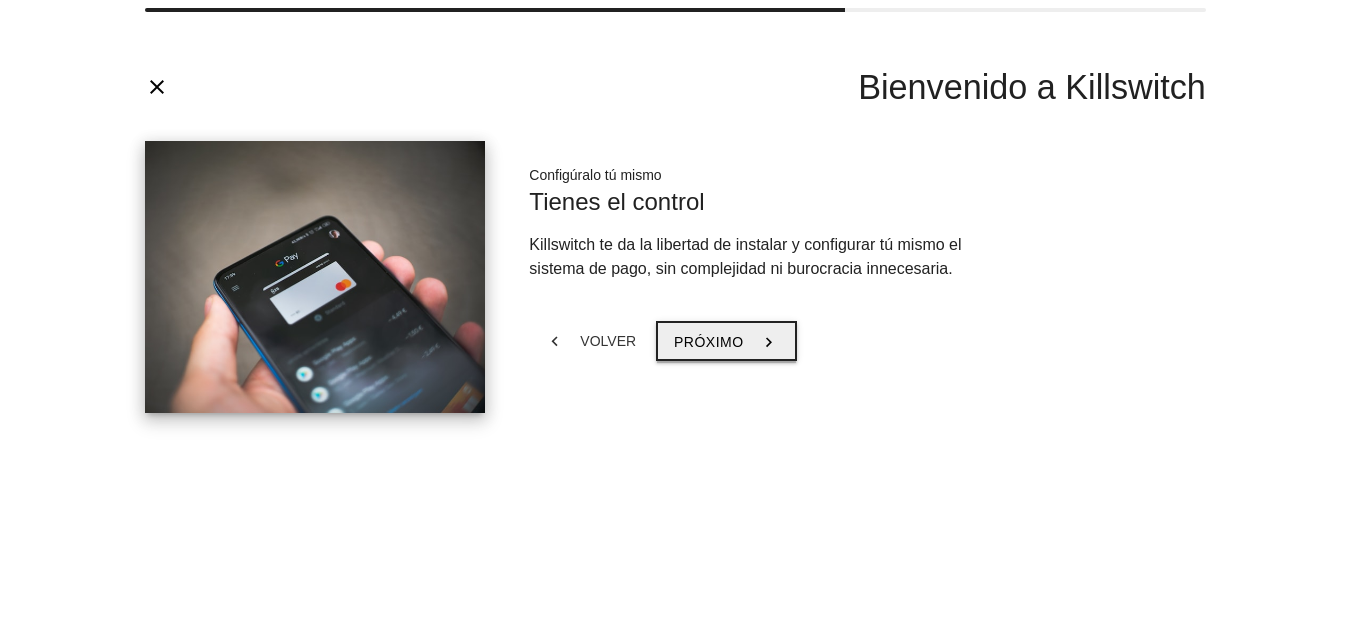click on "Próximo chevron_right" at bounding box center (726, 341) 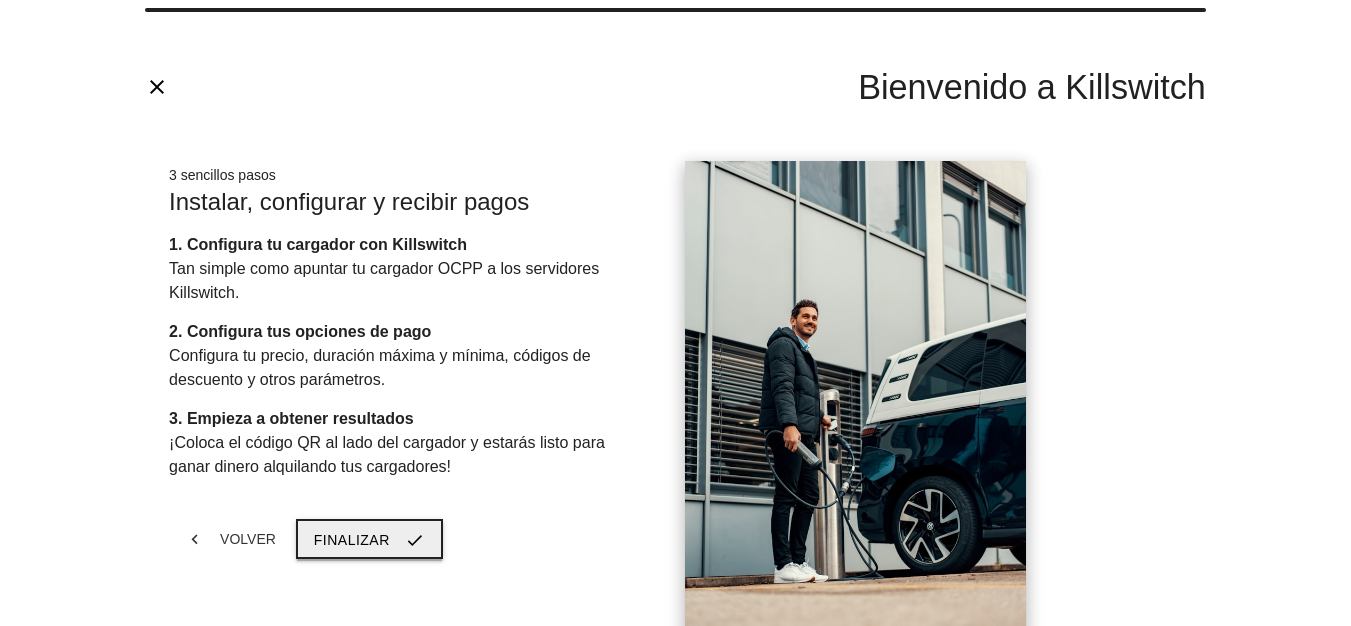 click on "Finalizar" at bounding box center (352, 540) 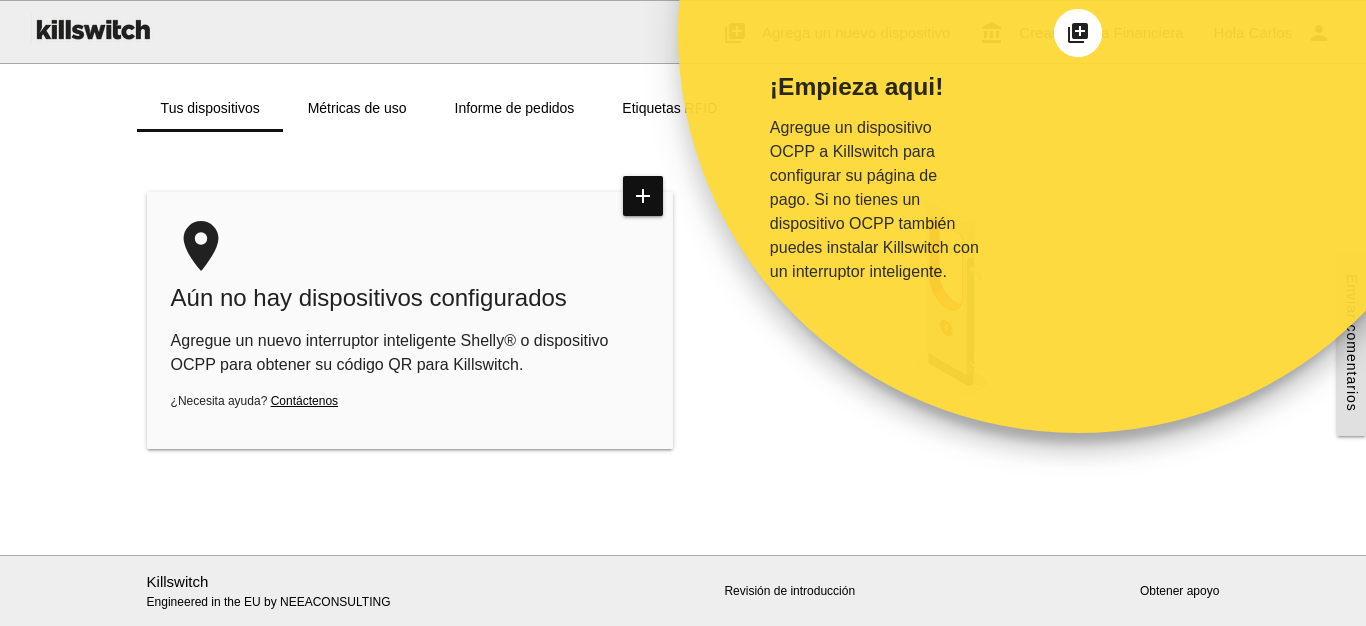 click on "¡Empieza aqui!
Agregue un dispositivo OCPP a Killswitch para configurar su página de pago.   Si no tienes un dispositivo OCPP también puedes instalar Killswitch con un interruptor inteligente." at bounding box center [890, 233] 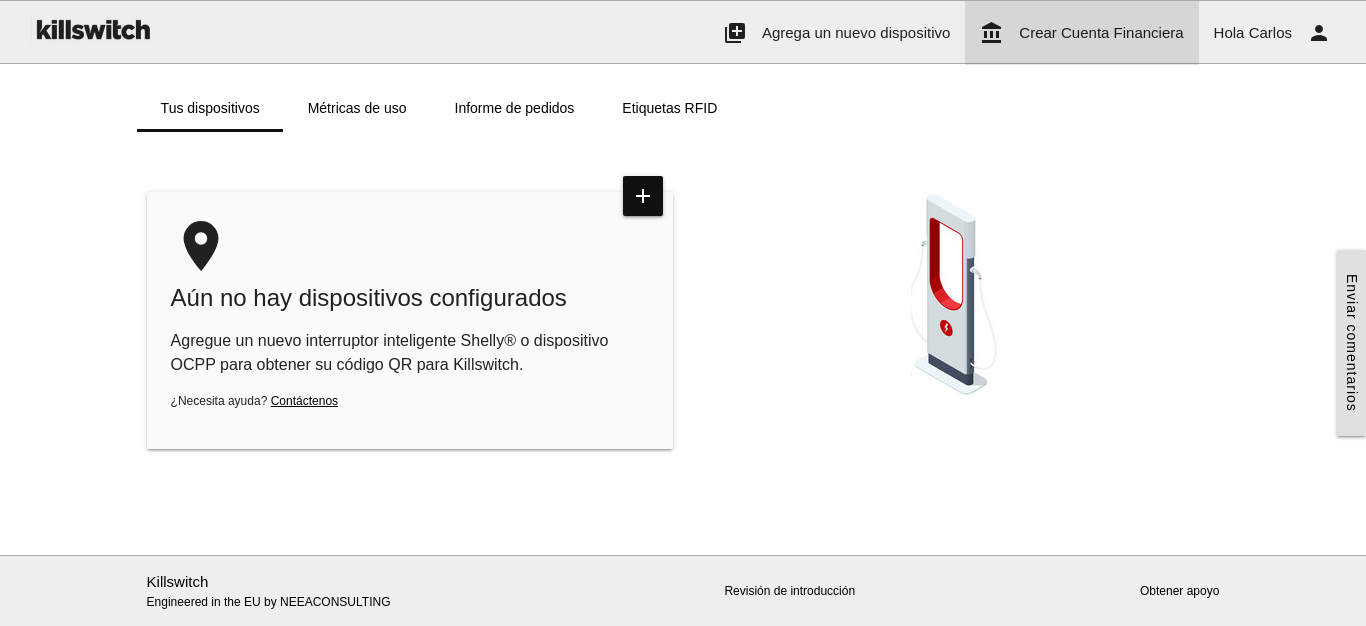 click on "Crear Cuenta Financiera" at bounding box center [1101, 32] 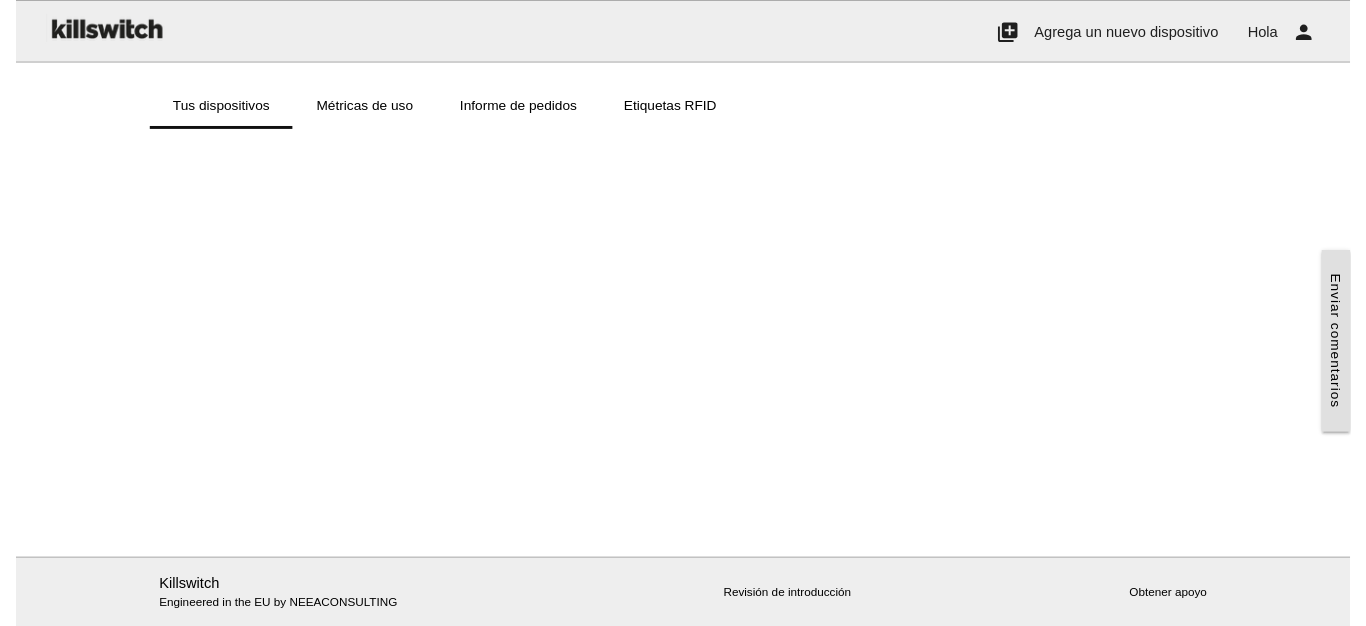 scroll, scrollTop: 0, scrollLeft: 0, axis: both 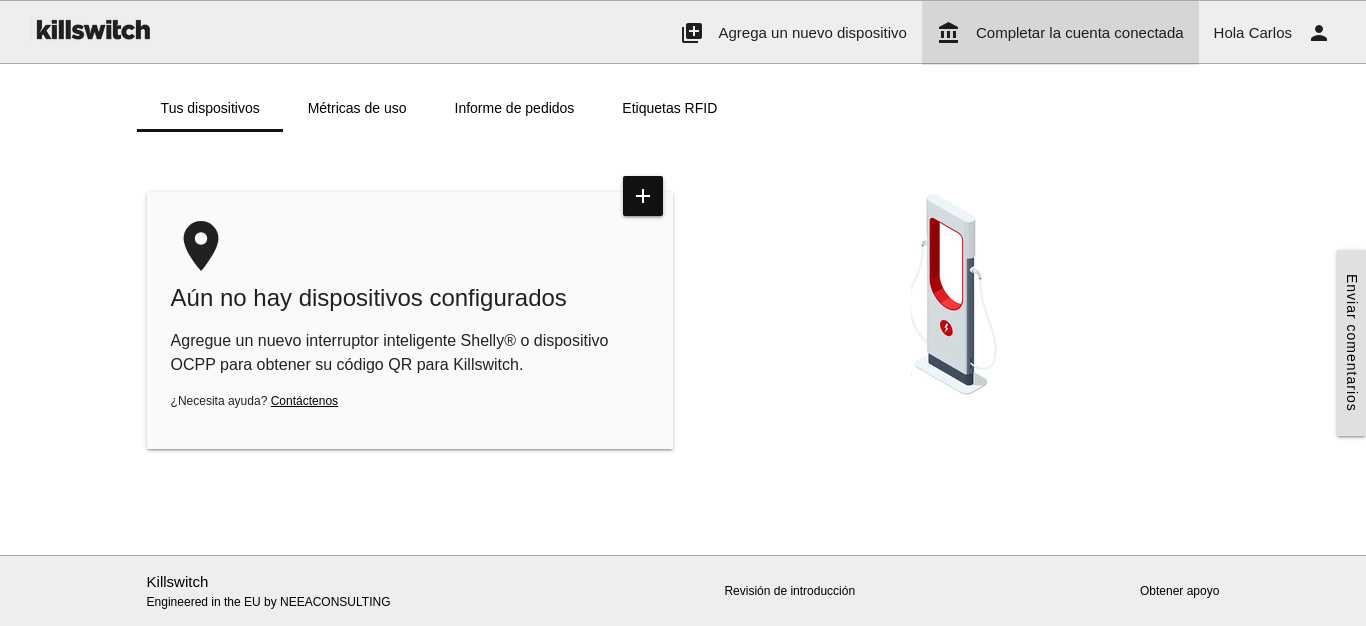 click on "Completar la cuenta conectada" at bounding box center (1080, 32) 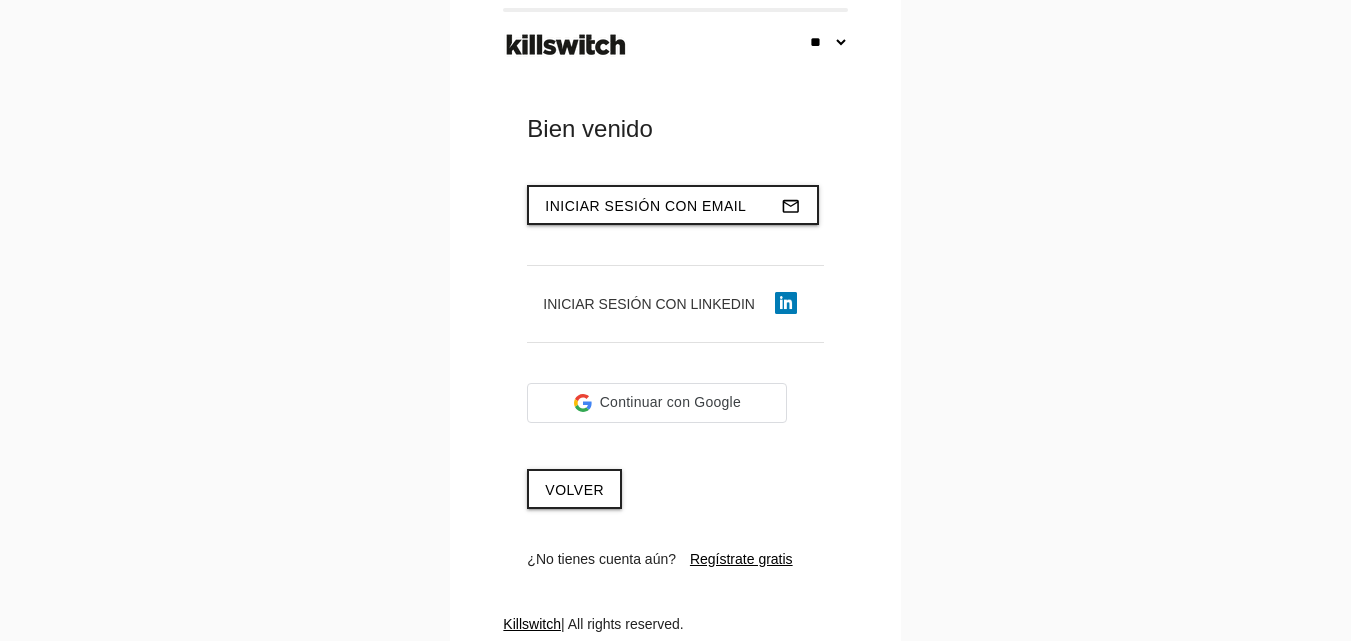 scroll, scrollTop: 0, scrollLeft: 0, axis: both 